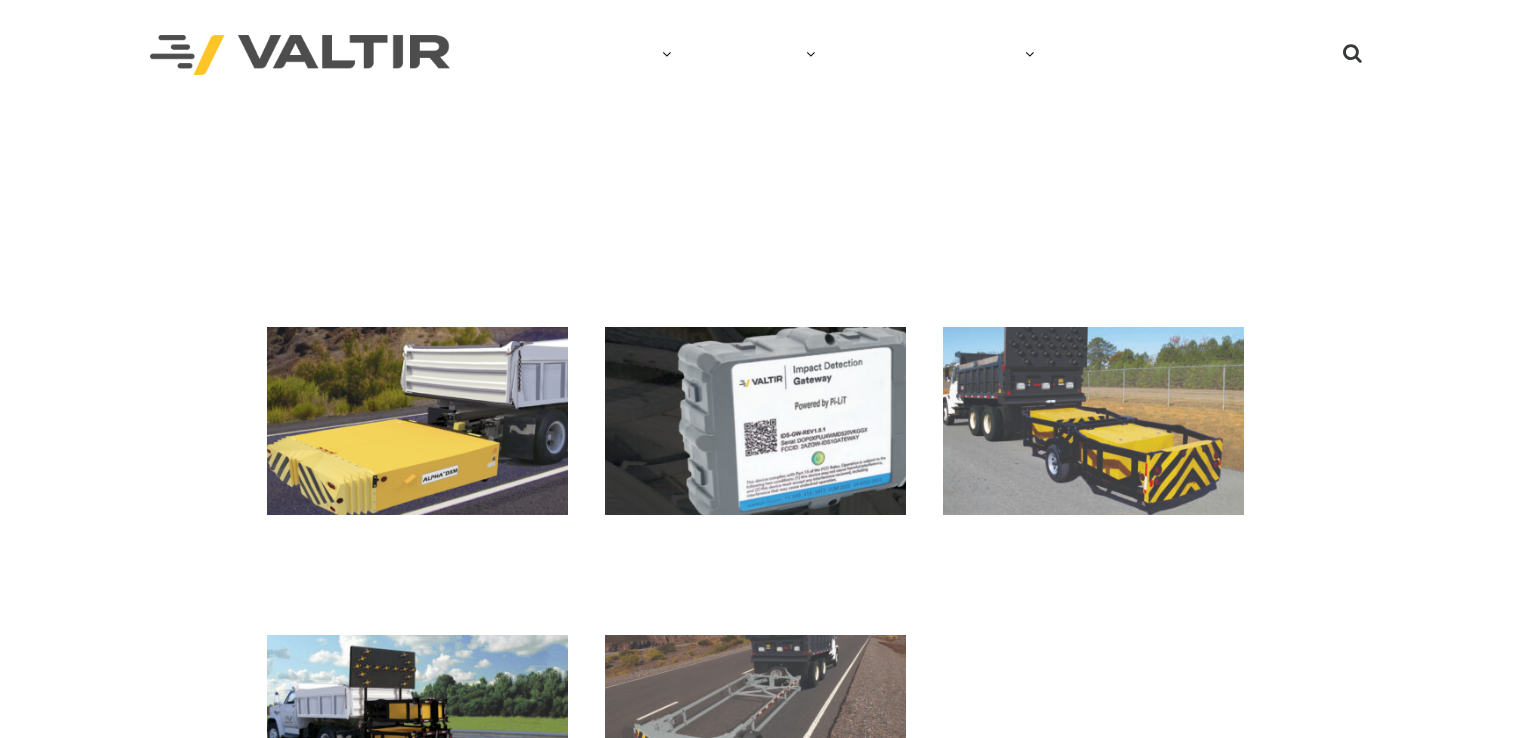 scroll, scrollTop: 0, scrollLeft: 0, axis: both 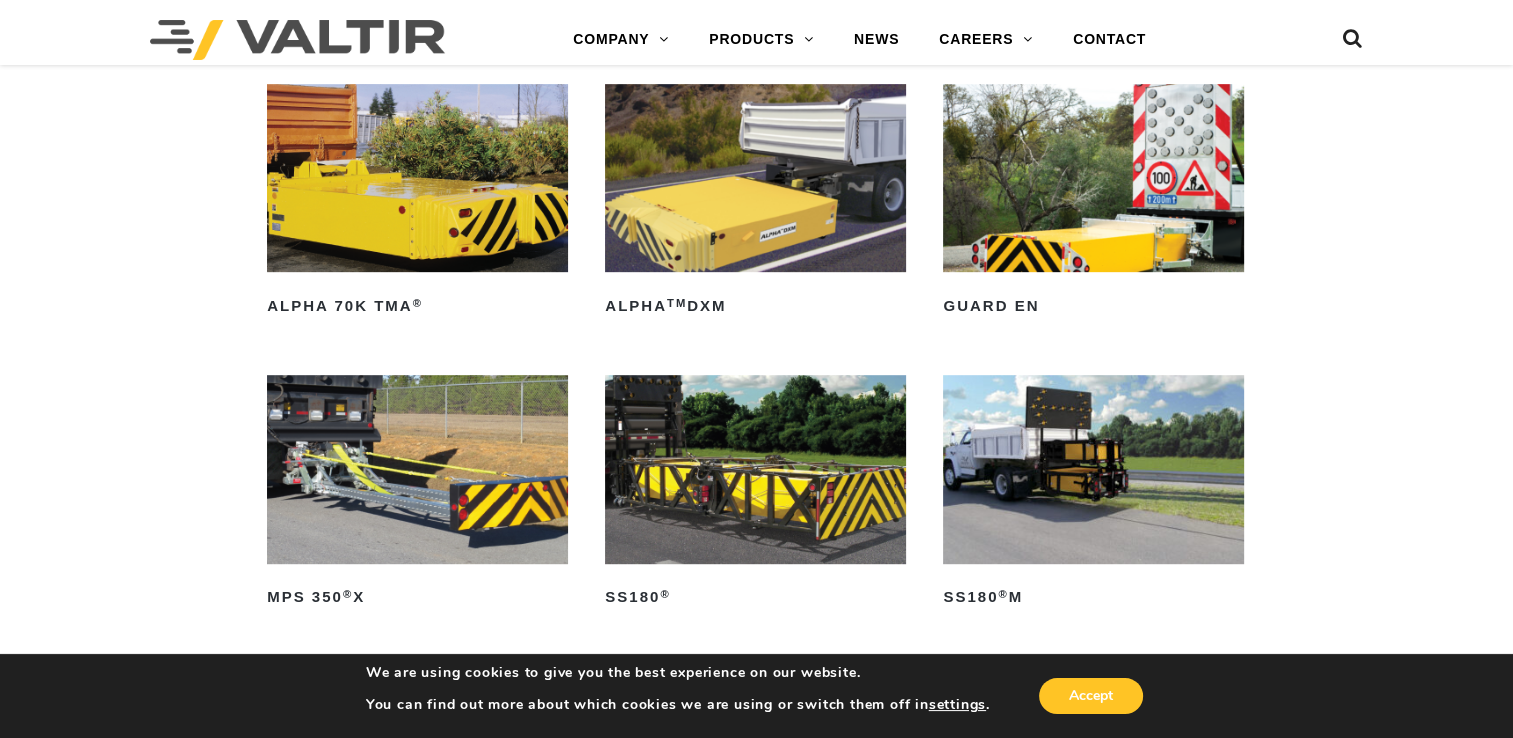 click at bounding box center (755, 469) 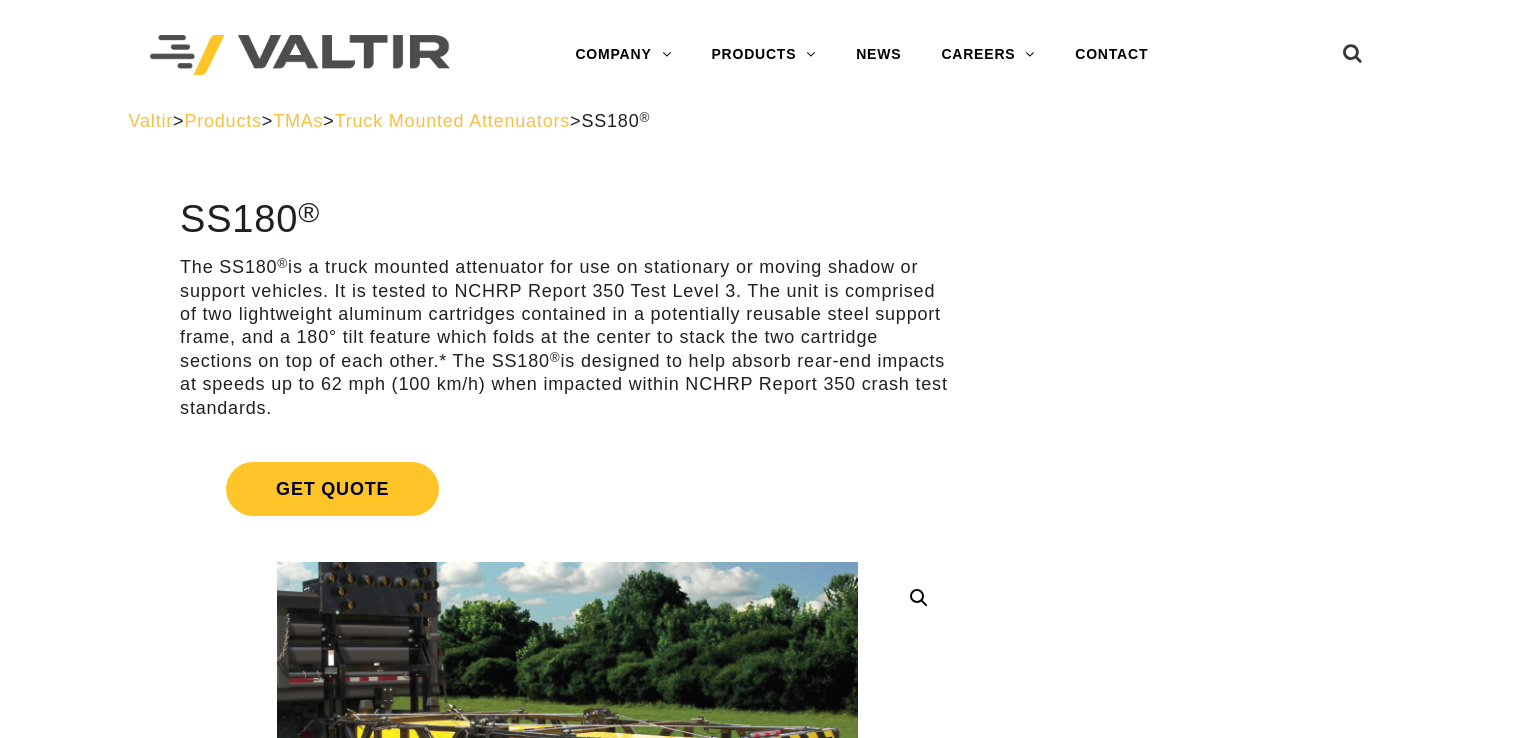 scroll, scrollTop: 0, scrollLeft: 0, axis: both 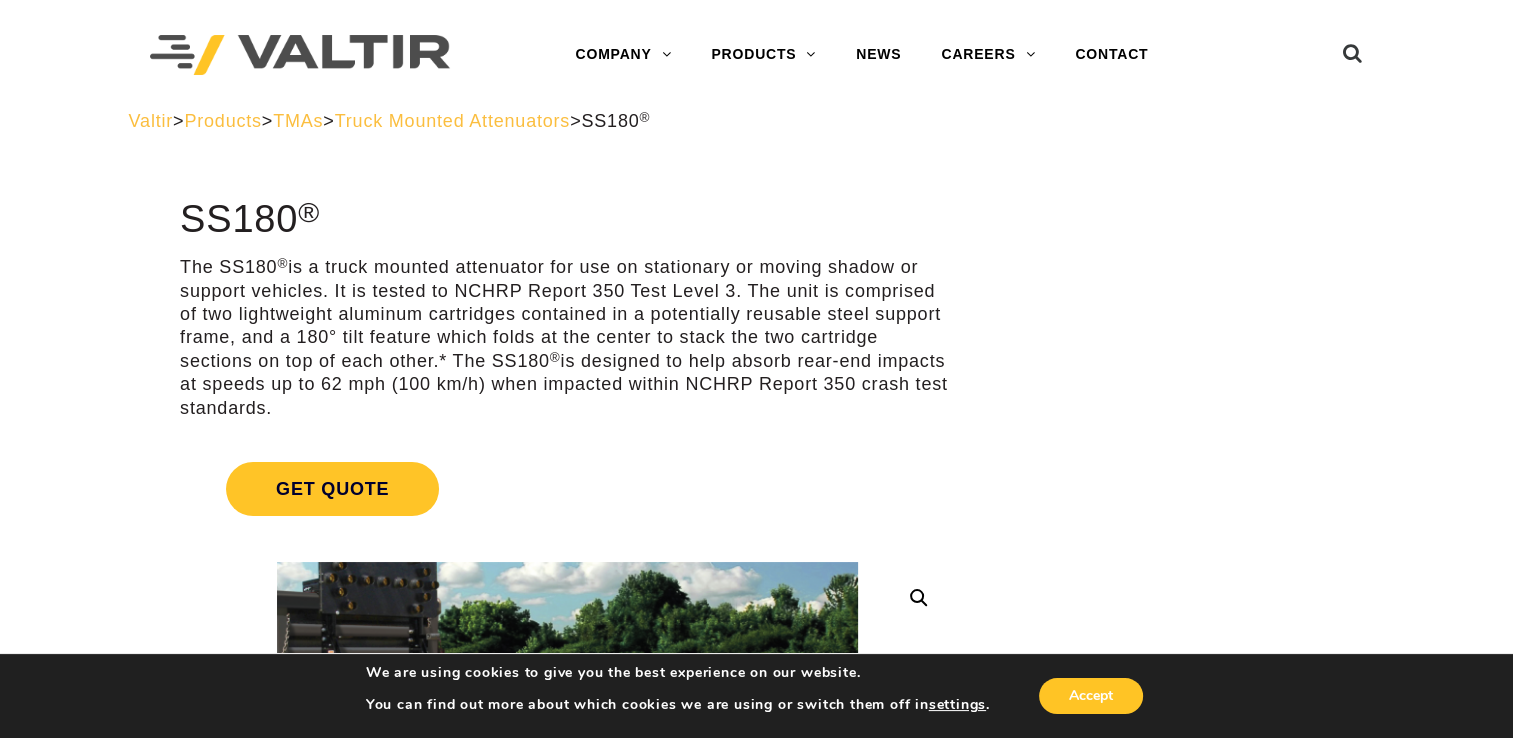 click at bounding box center (300, 55) 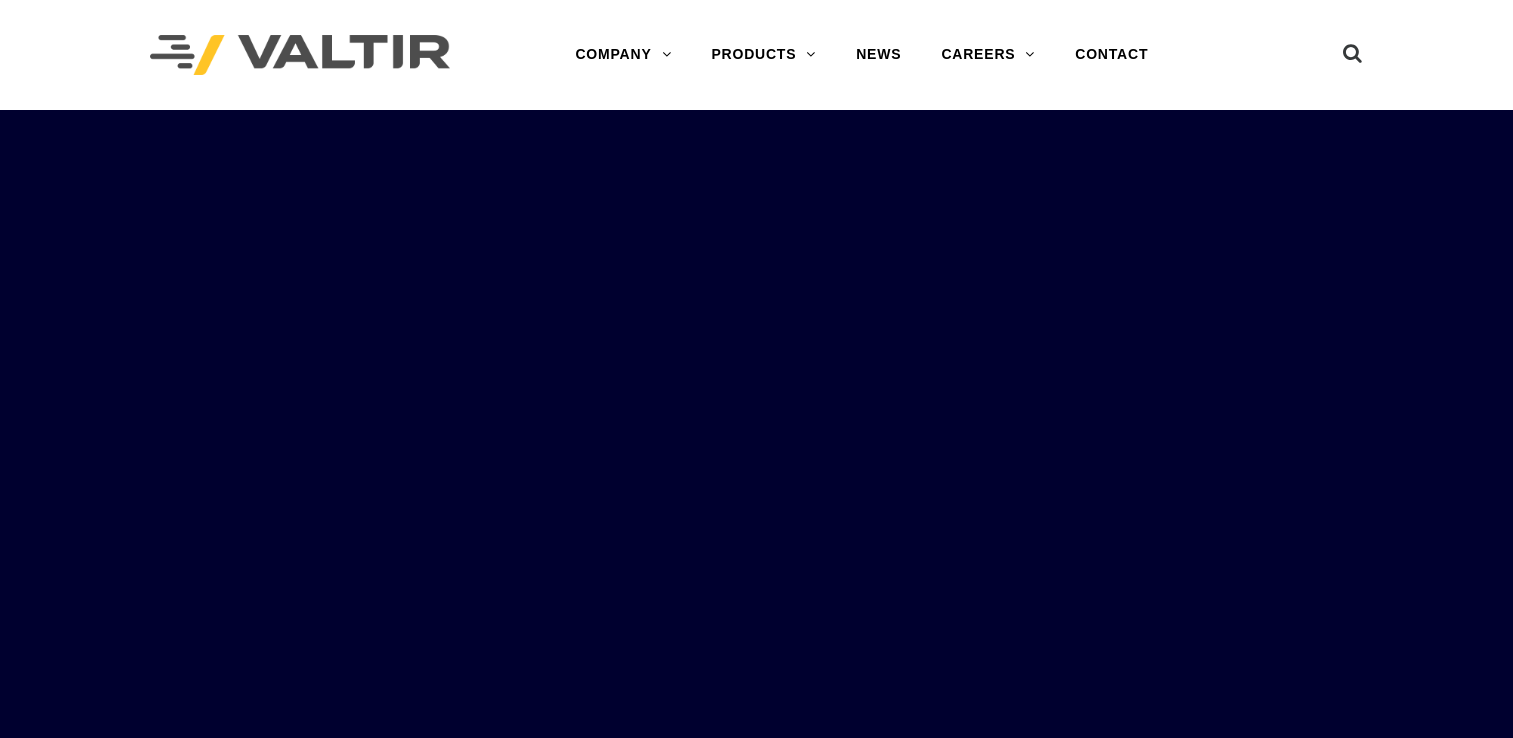 scroll, scrollTop: 0, scrollLeft: 0, axis: both 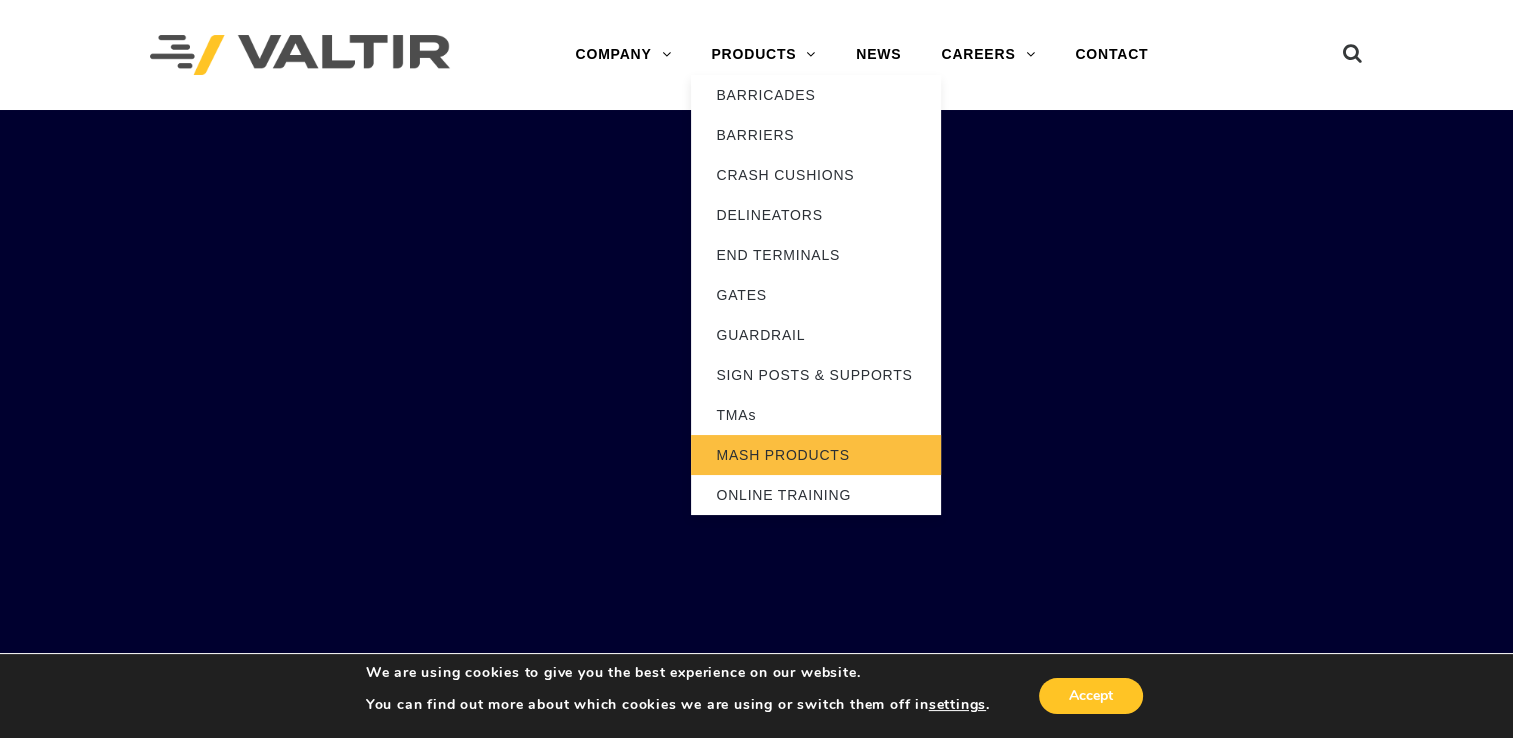 click on "MASH PRODUCTS" at bounding box center (816, 455) 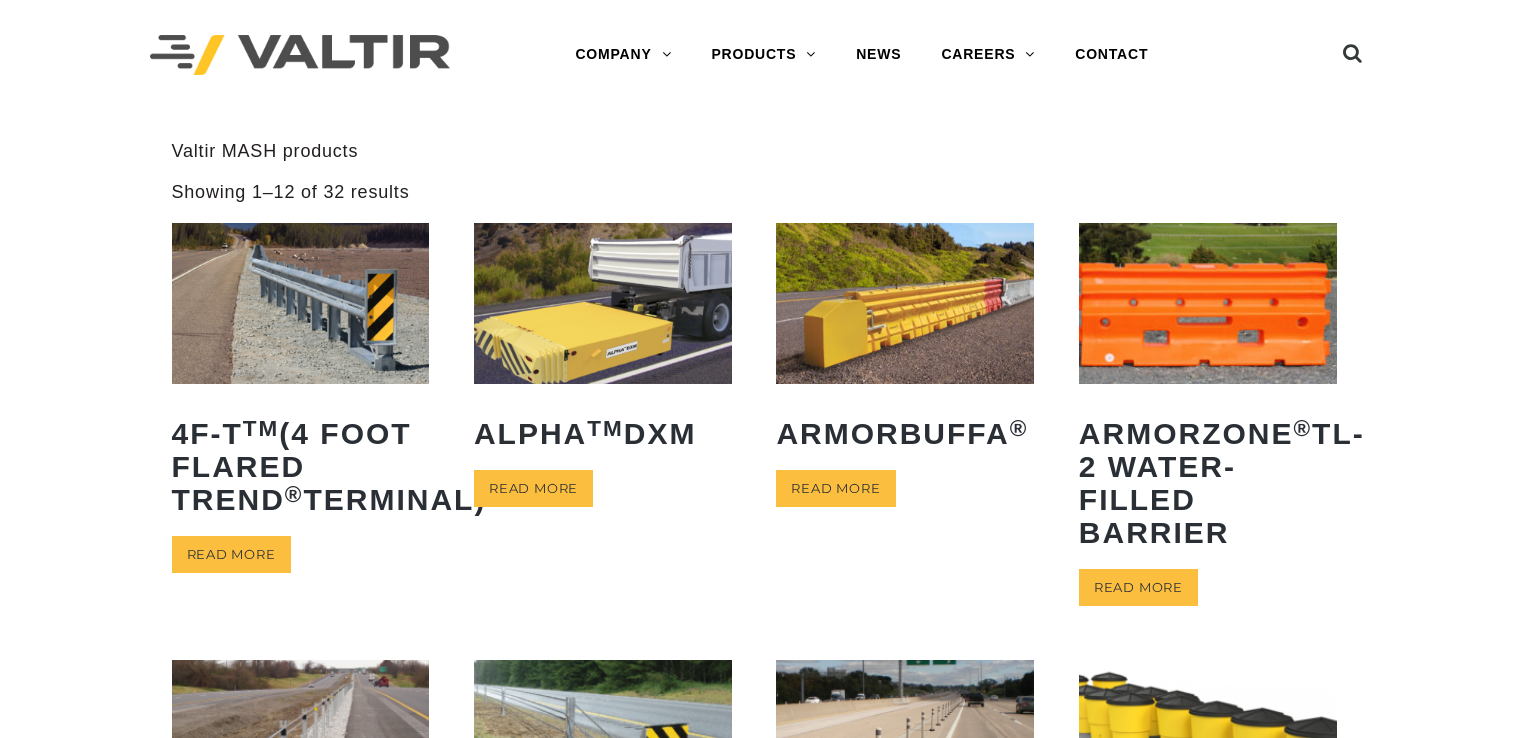 scroll, scrollTop: 0, scrollLeft: 0, axis: both 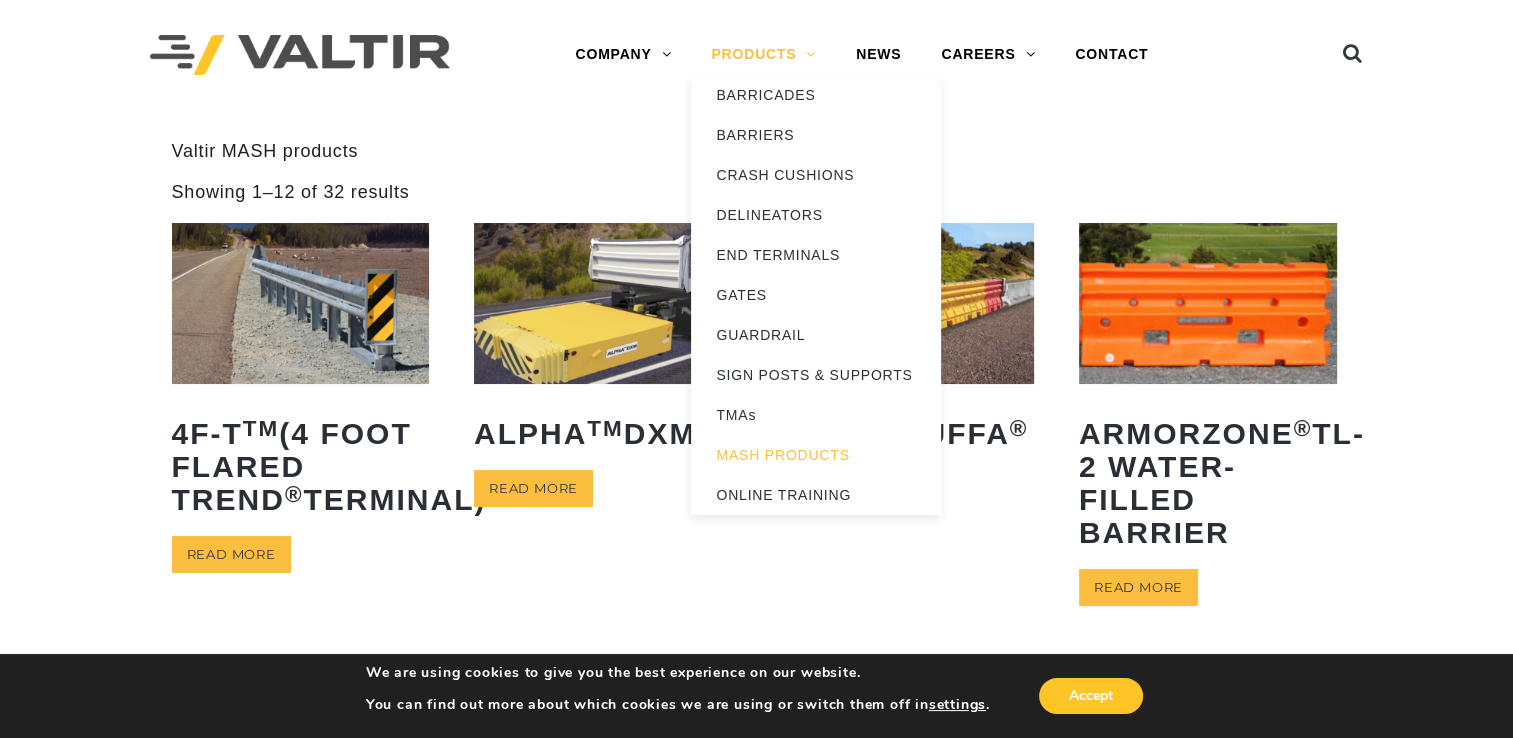 click on "PRODUCTS" at bounding box center (763, 55) 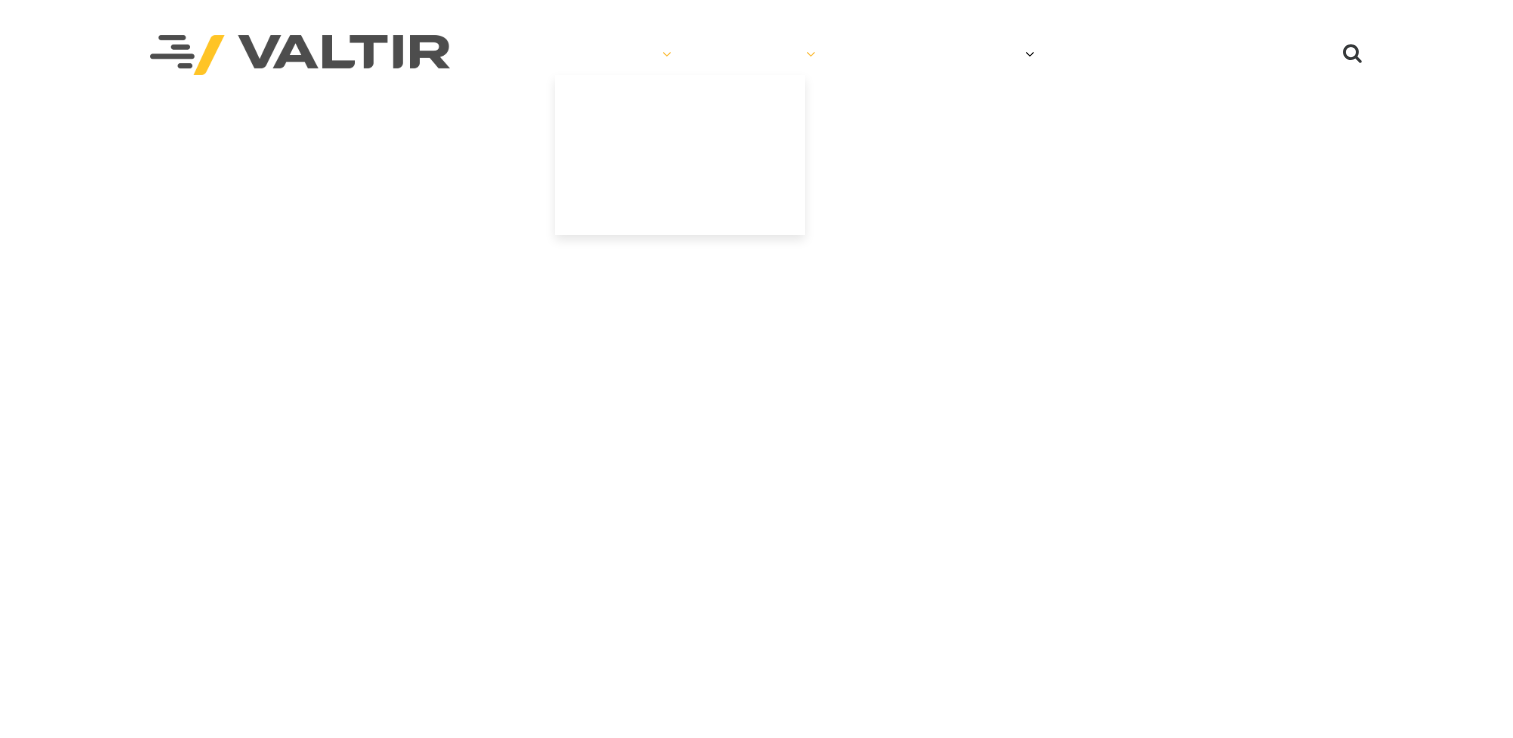 scroll, scrollTop: 0, scrollLeft: 0, axis: both 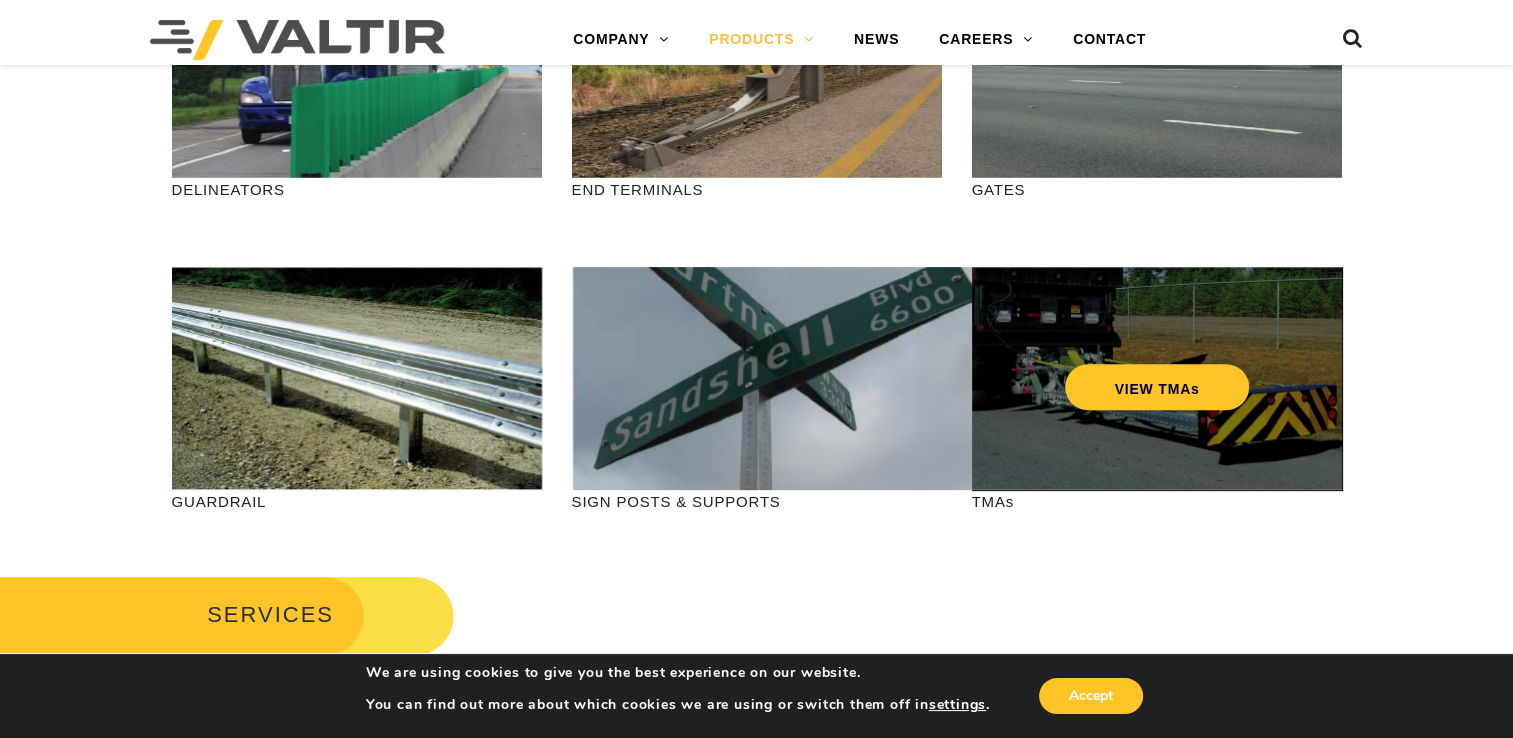 click on "VIEW TMAs" at bounding box center (1157, 378) 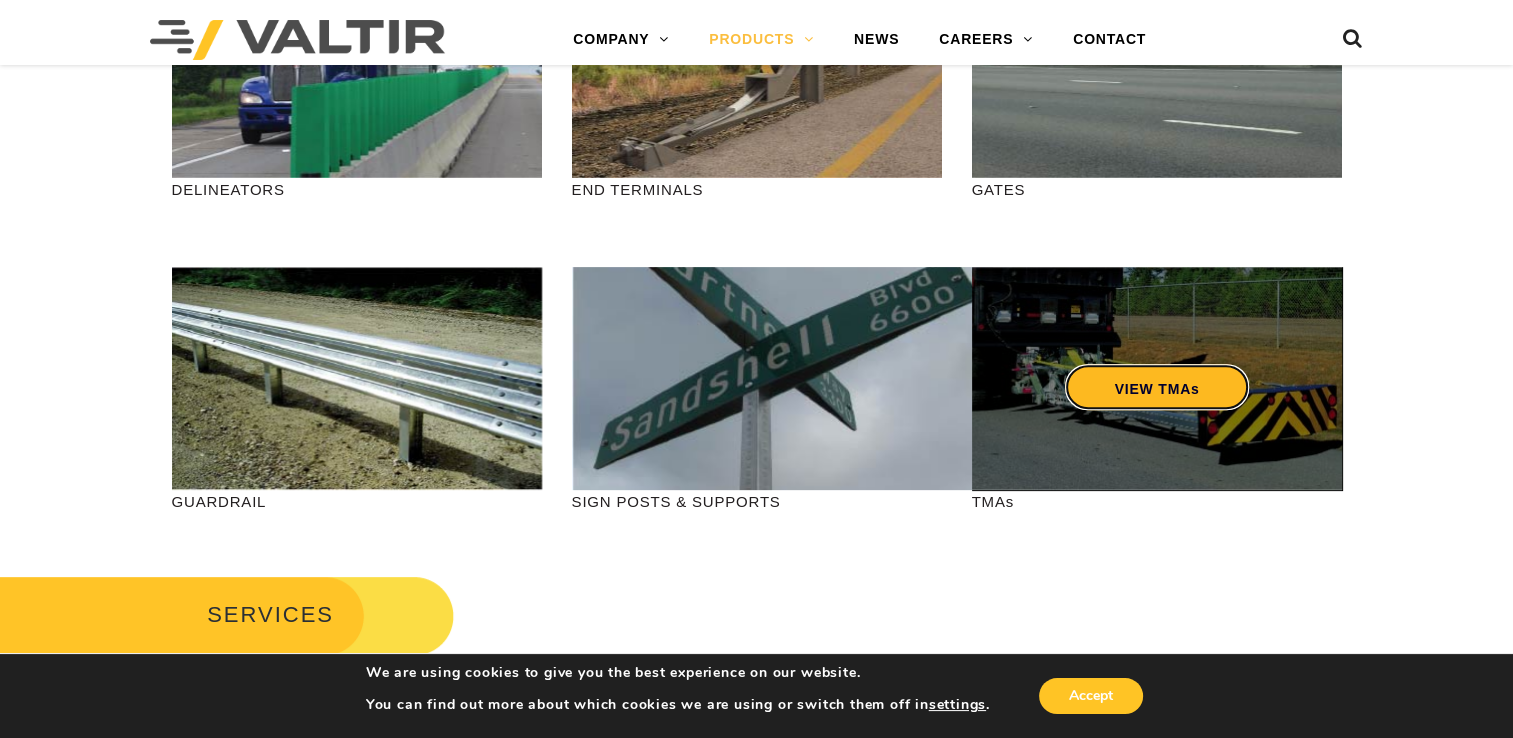click on "VIEW TMAs" at bounding box center (1156, 387) 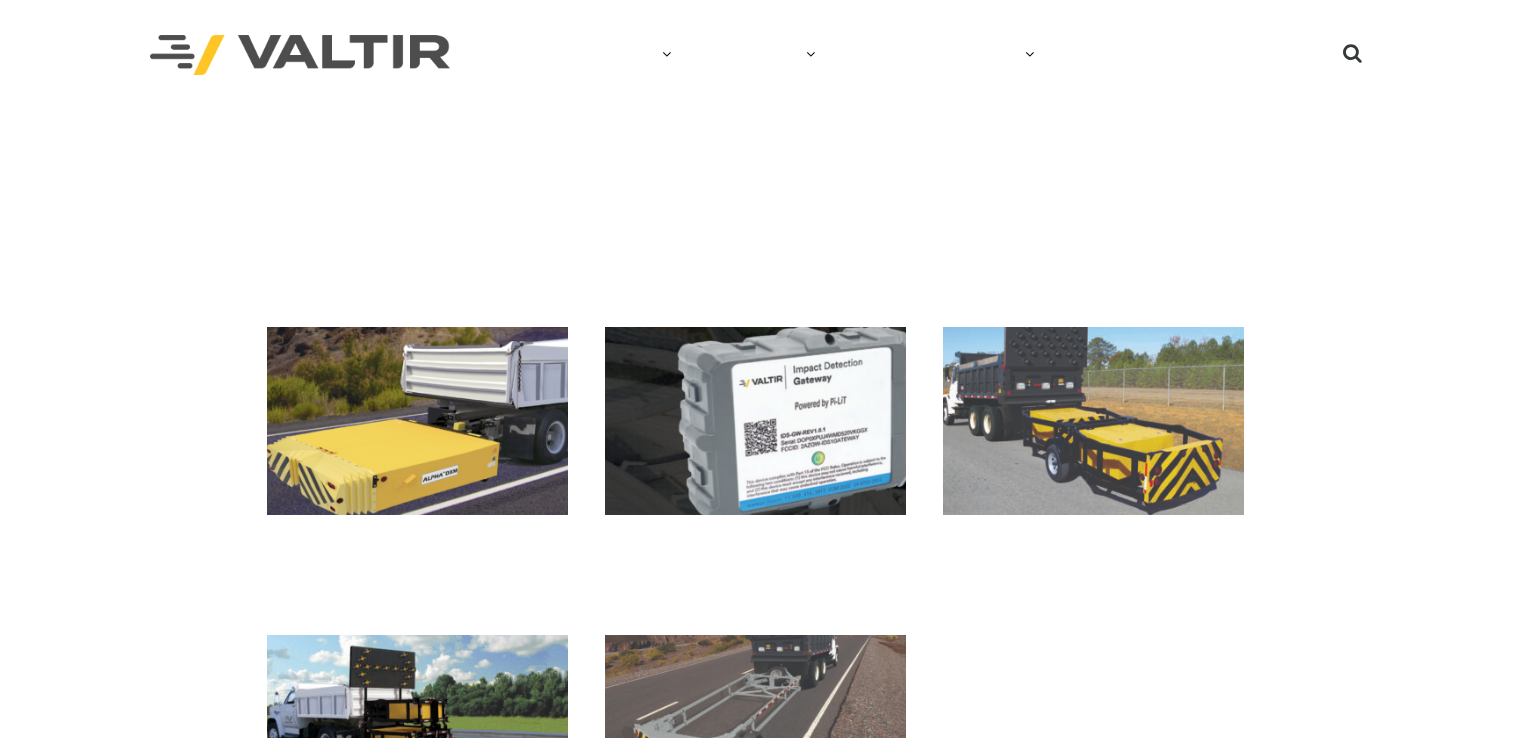 scroll, scrollTop: 0, scrollLeft: 0, axis: both 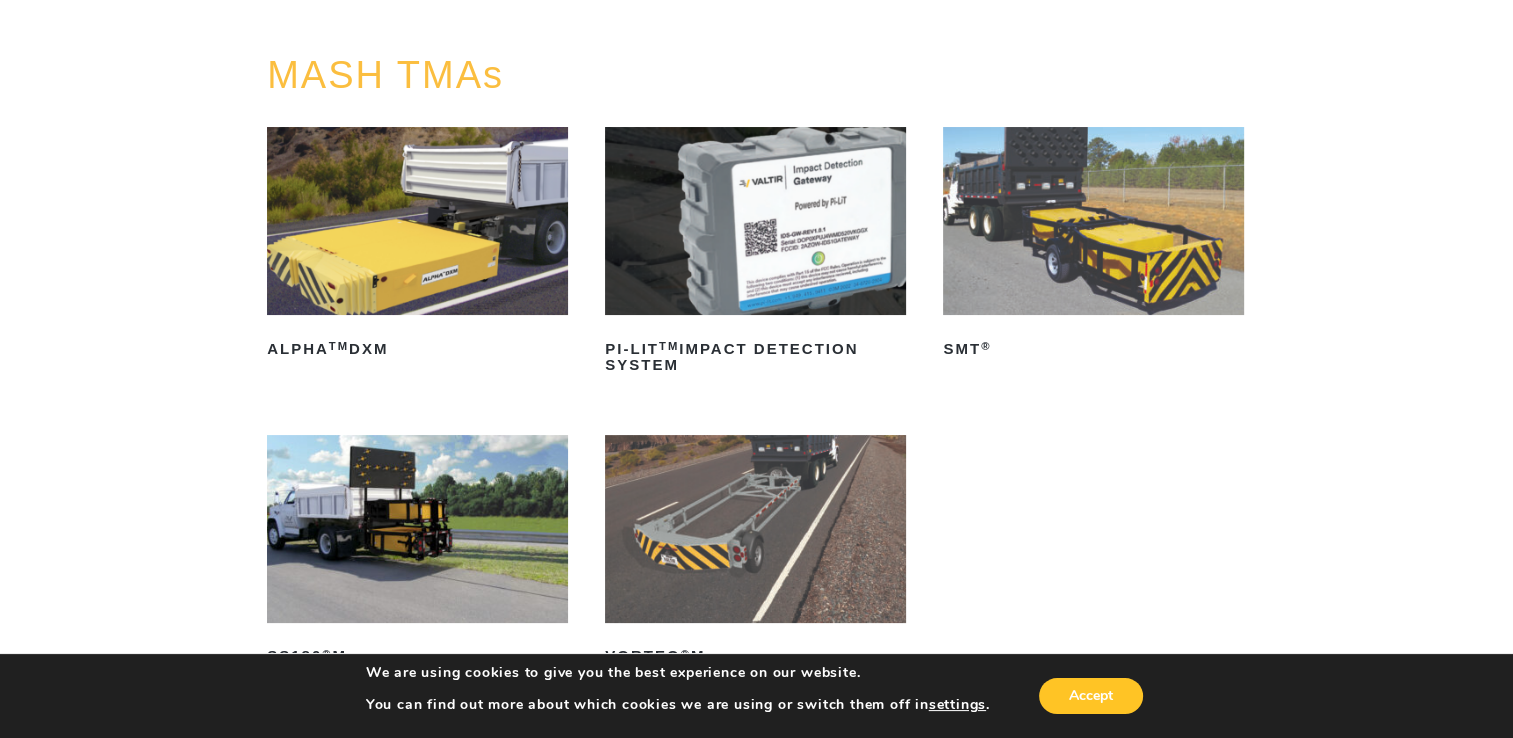 click at bounding box center (1093, 221) 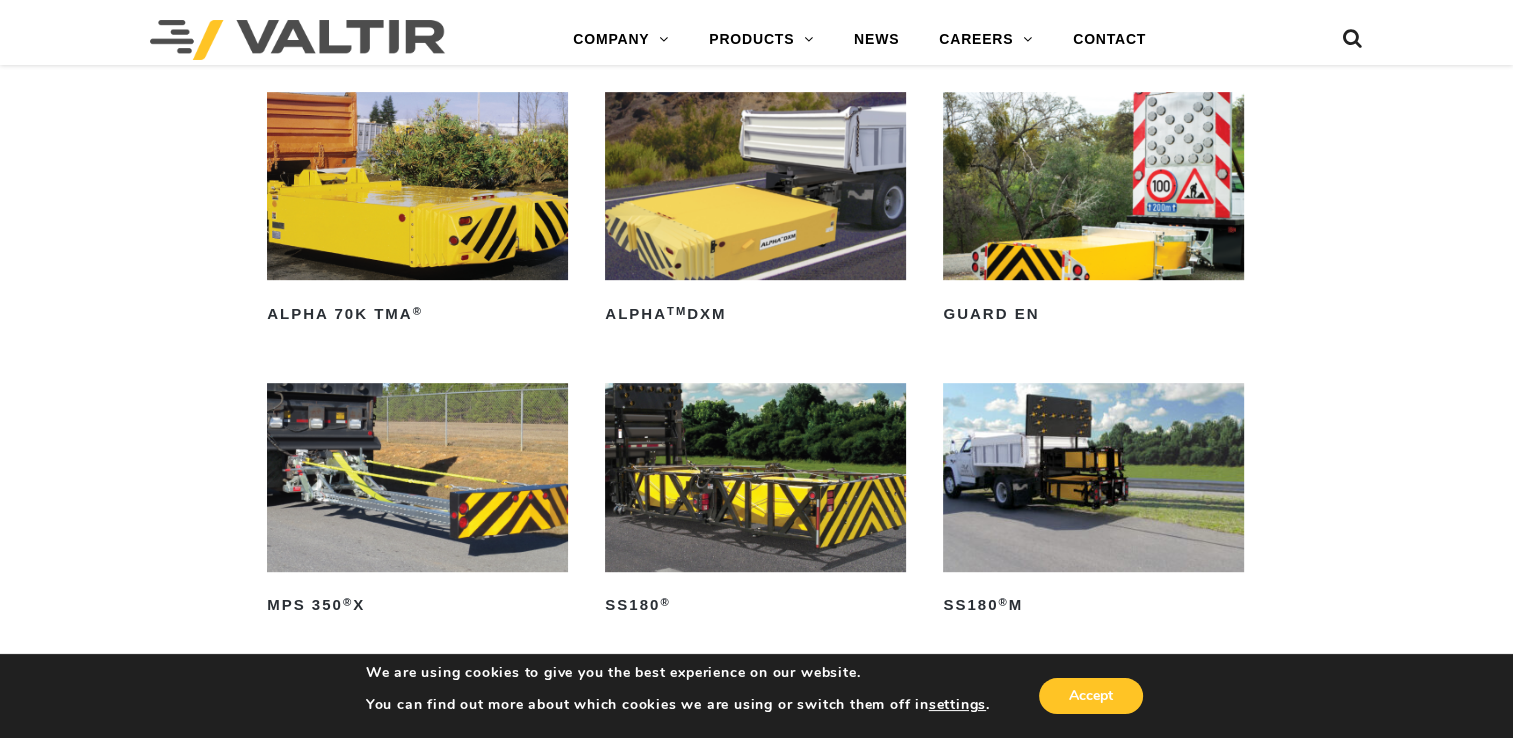 scroll, scrollTop: 1100, scrollLeft: 0, axis: vertical 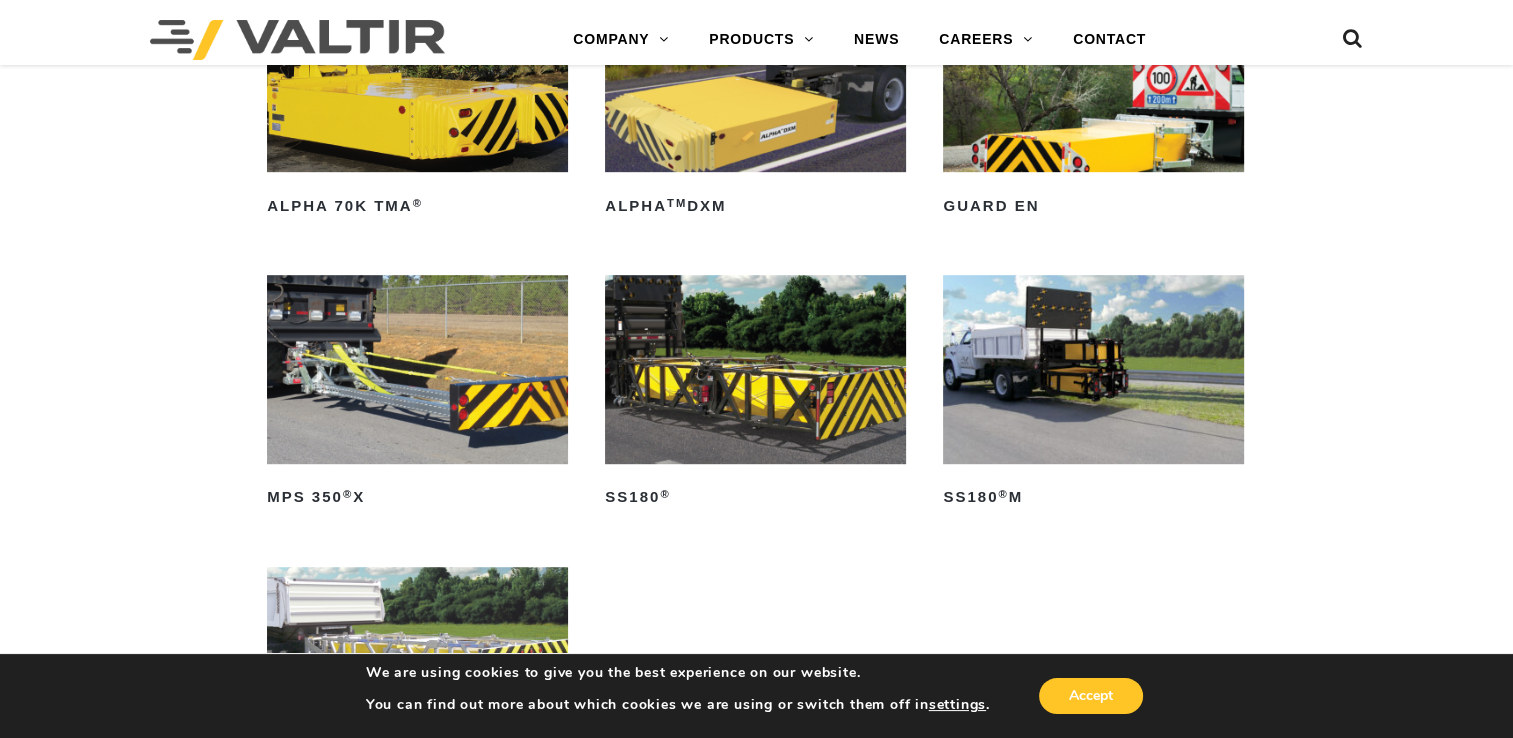 click at bounding box center (755, 369) 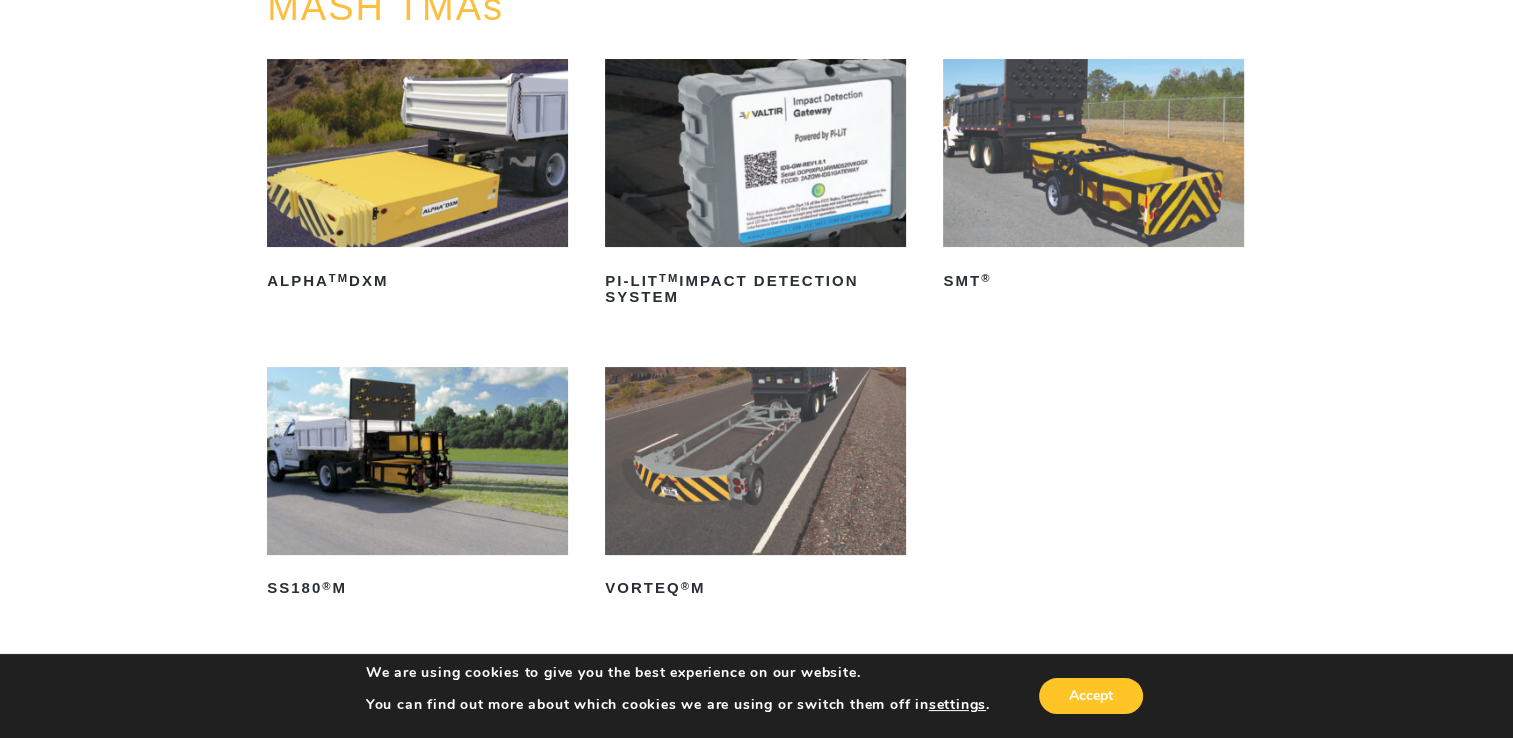 scroll, scrollTop: 300, scrollLeft: 0, axis: vertical 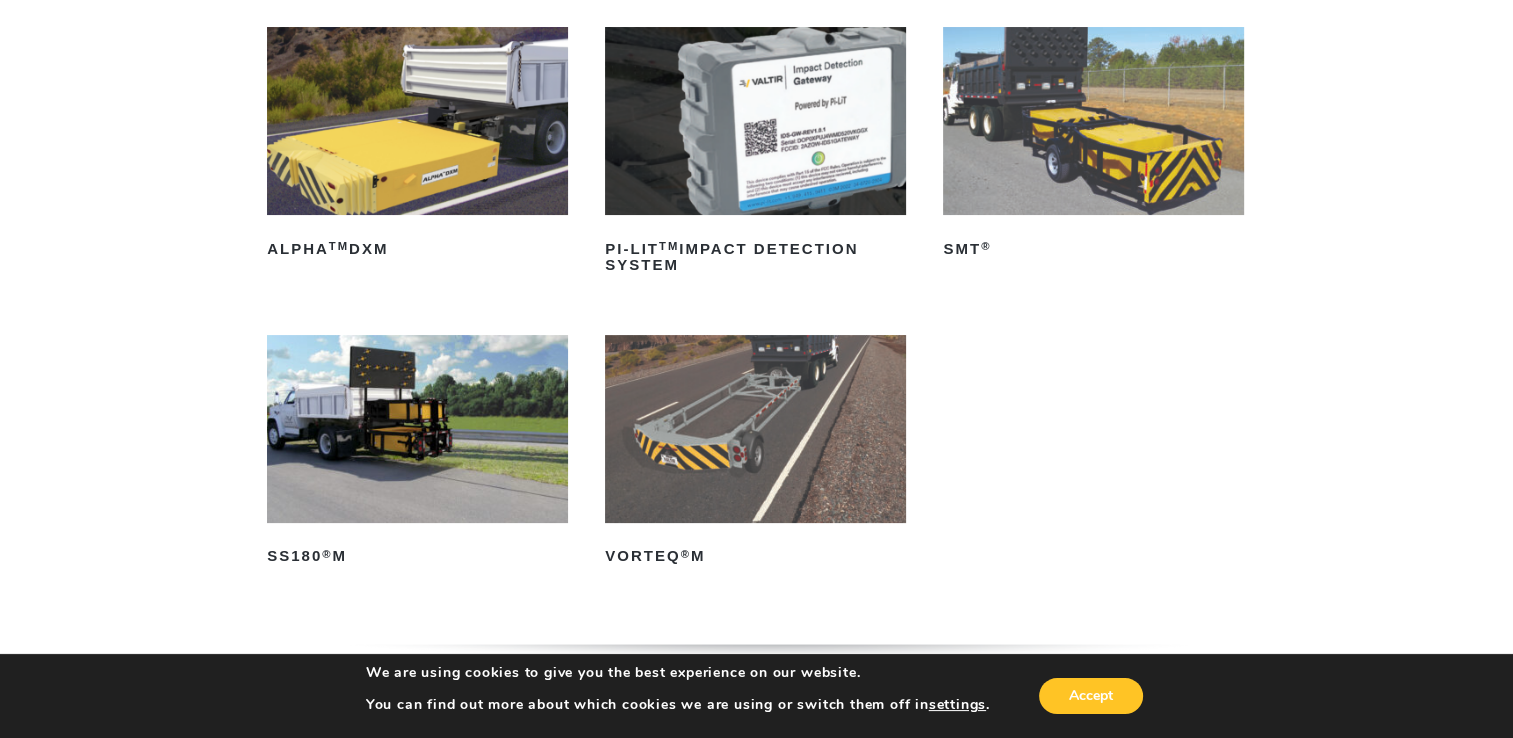 click at bounding box center (417, 429) 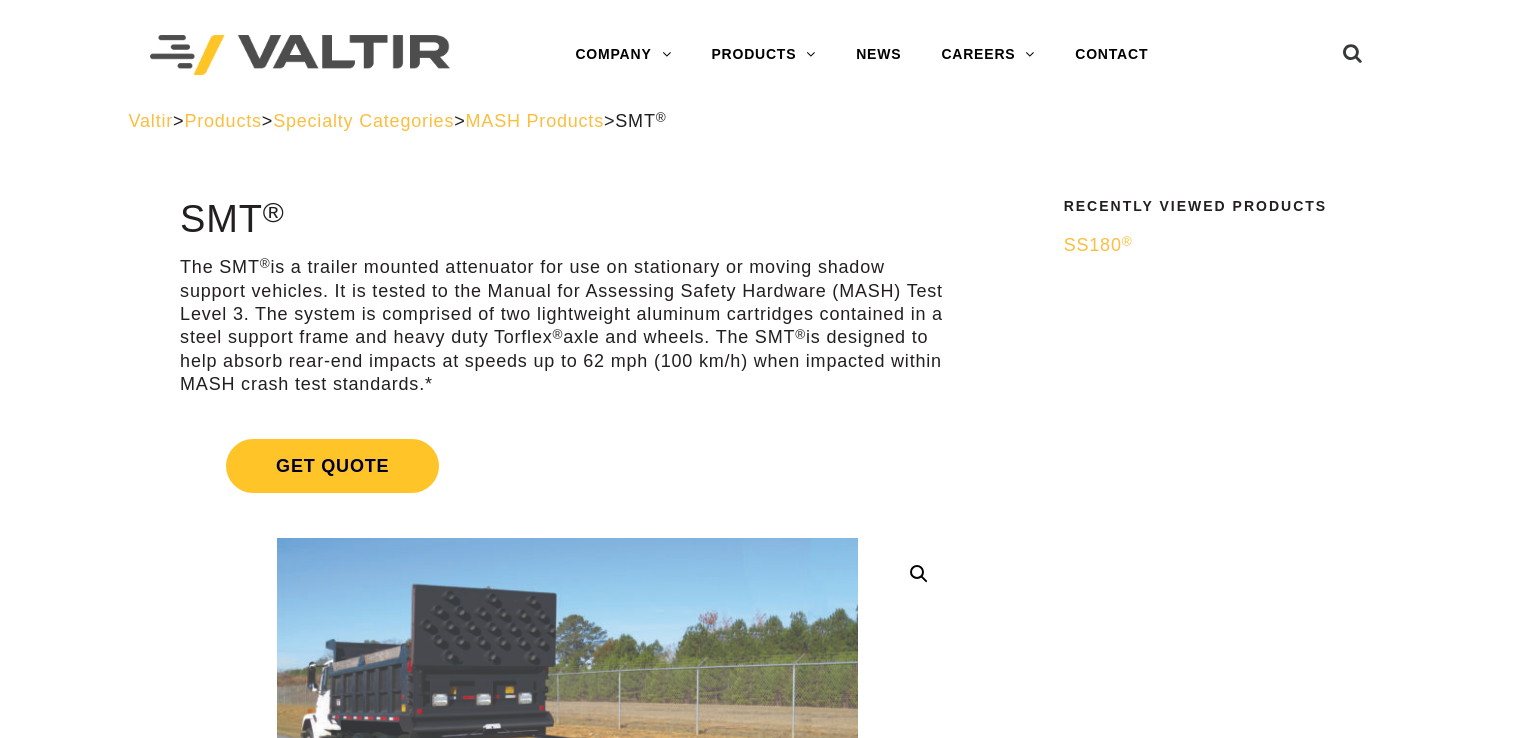 scroll, scrollTop: 0, scrollLeft: 0, axis: both 